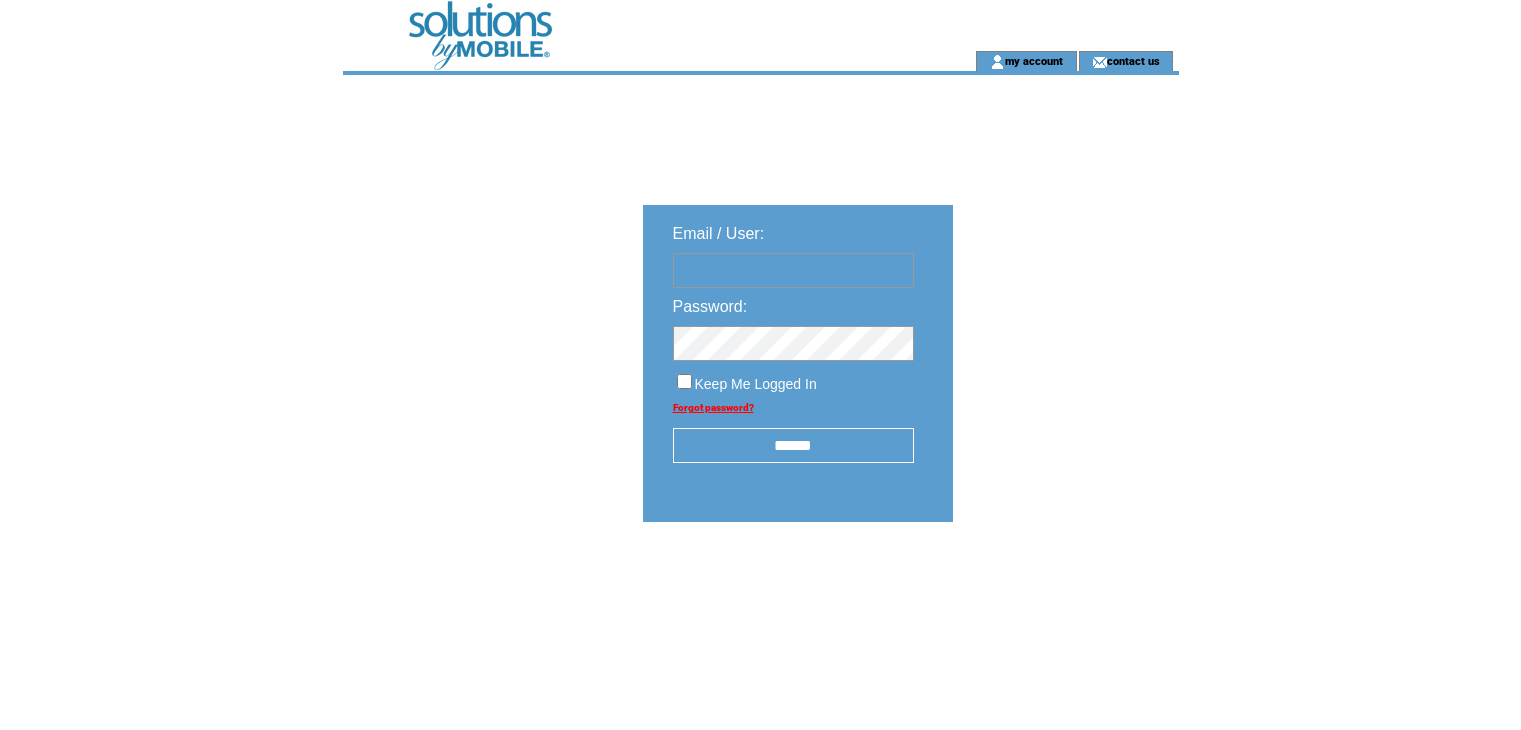 scroll, scrollTop: 0, scrollLeft: 0, axis: both 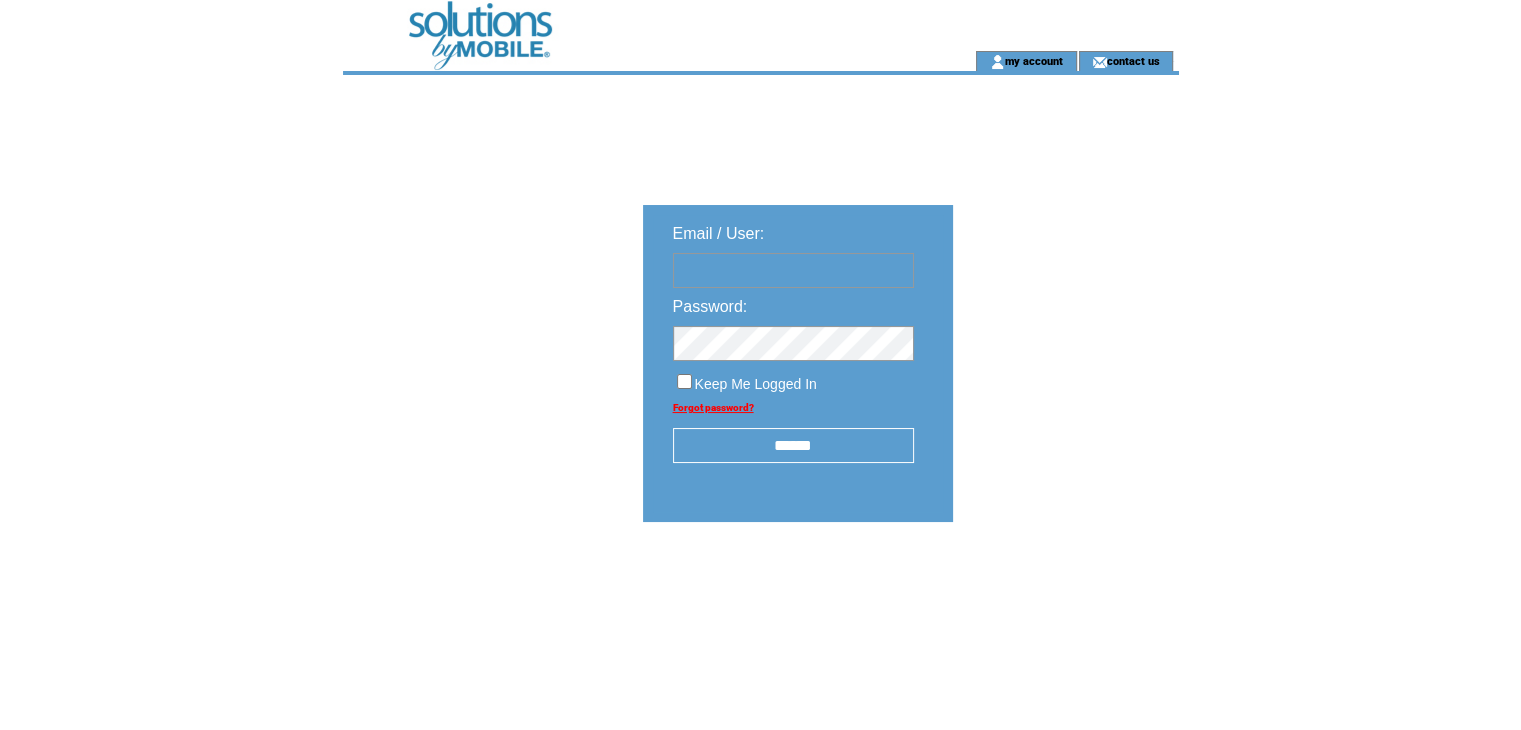 click at bounding box center (793, 270) 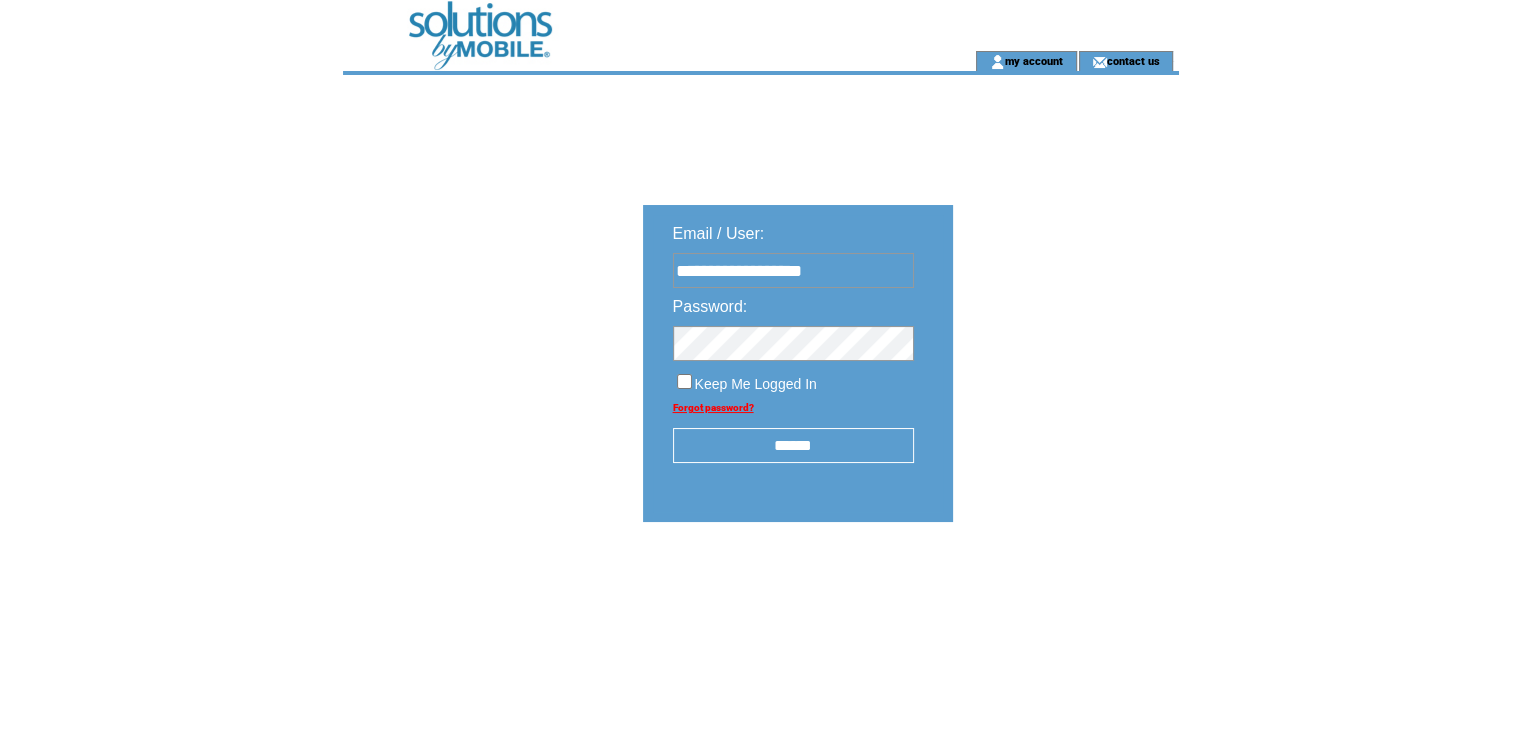 type on "**********" 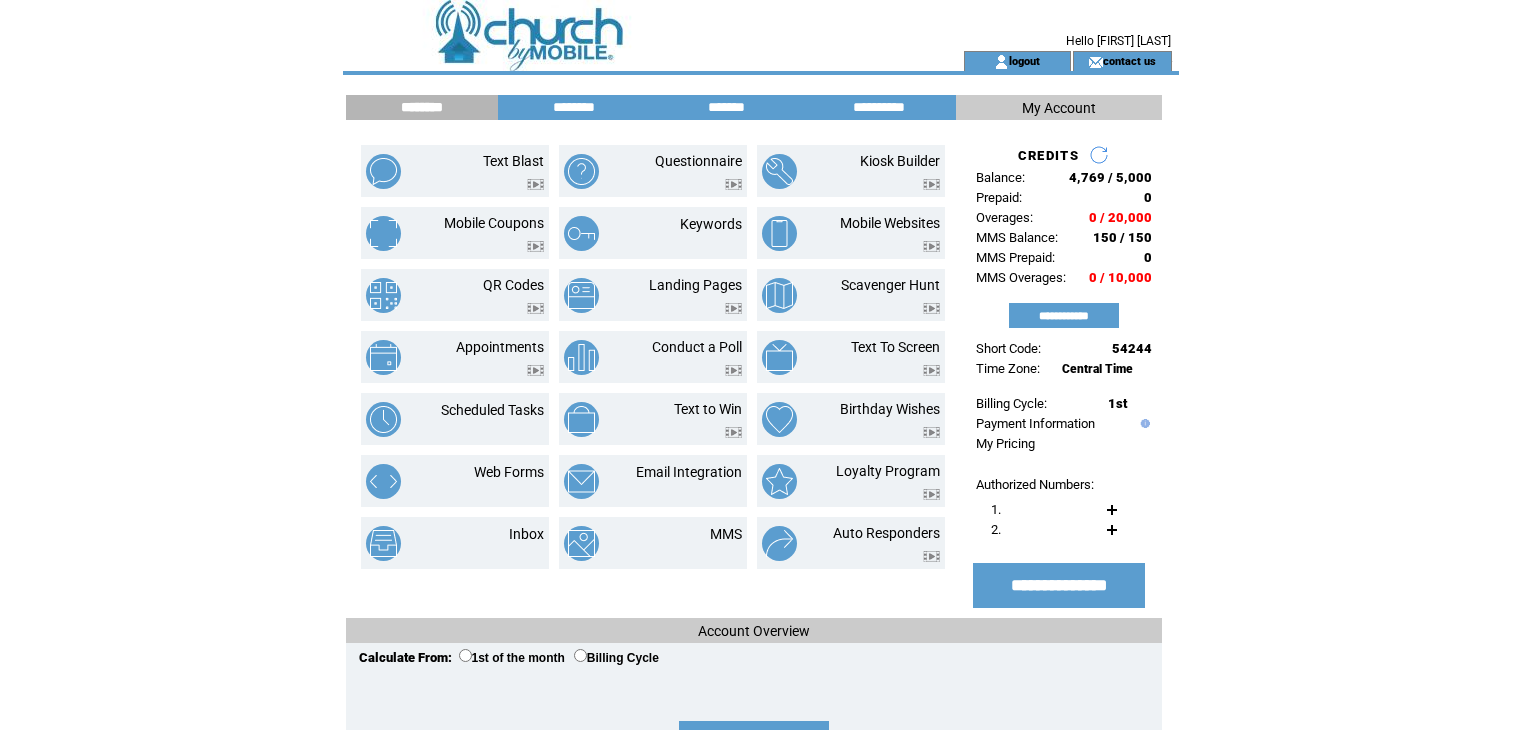scroll, scrollTop: 0, scrollLeft: 0, axis: both 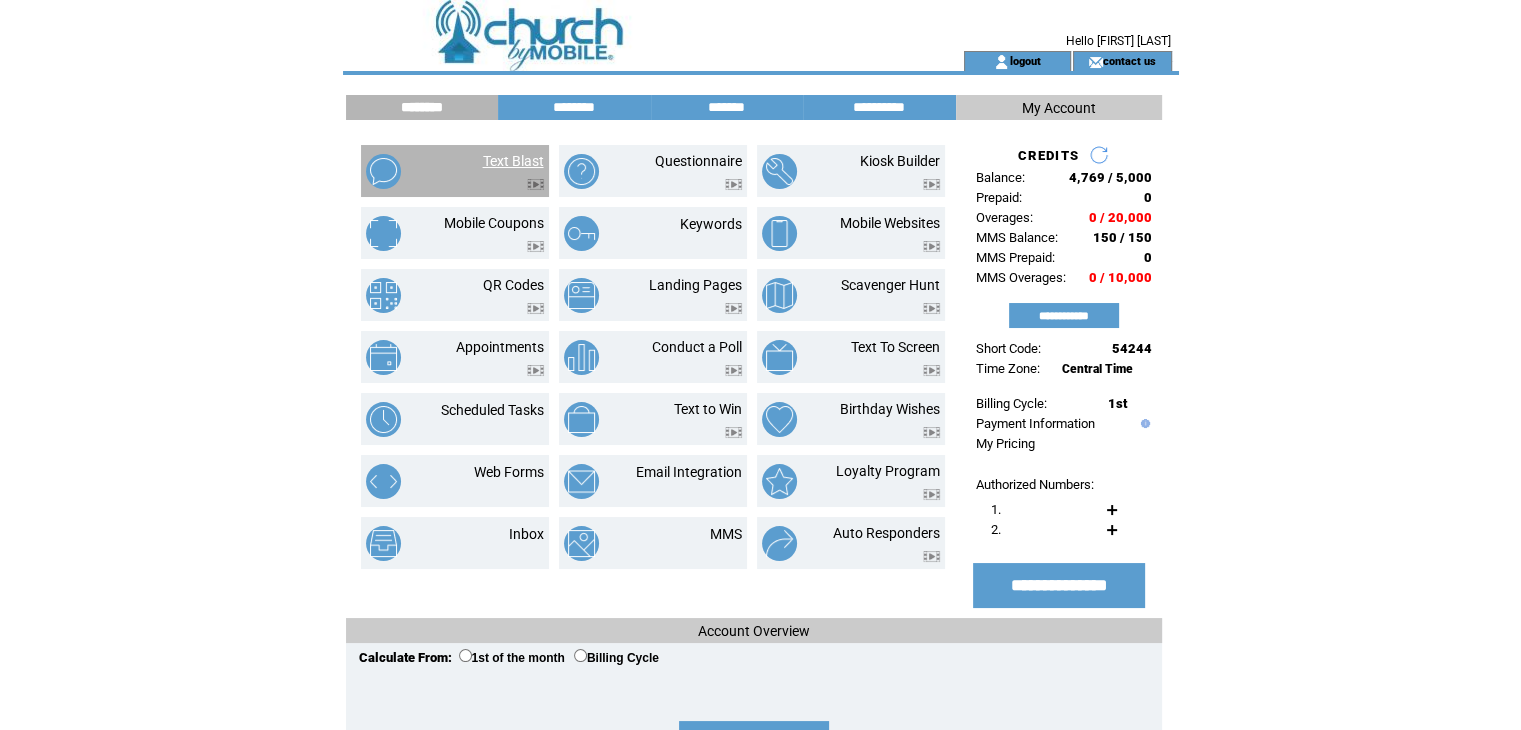 click on "Text Blast" at bounding box center (513, 161) 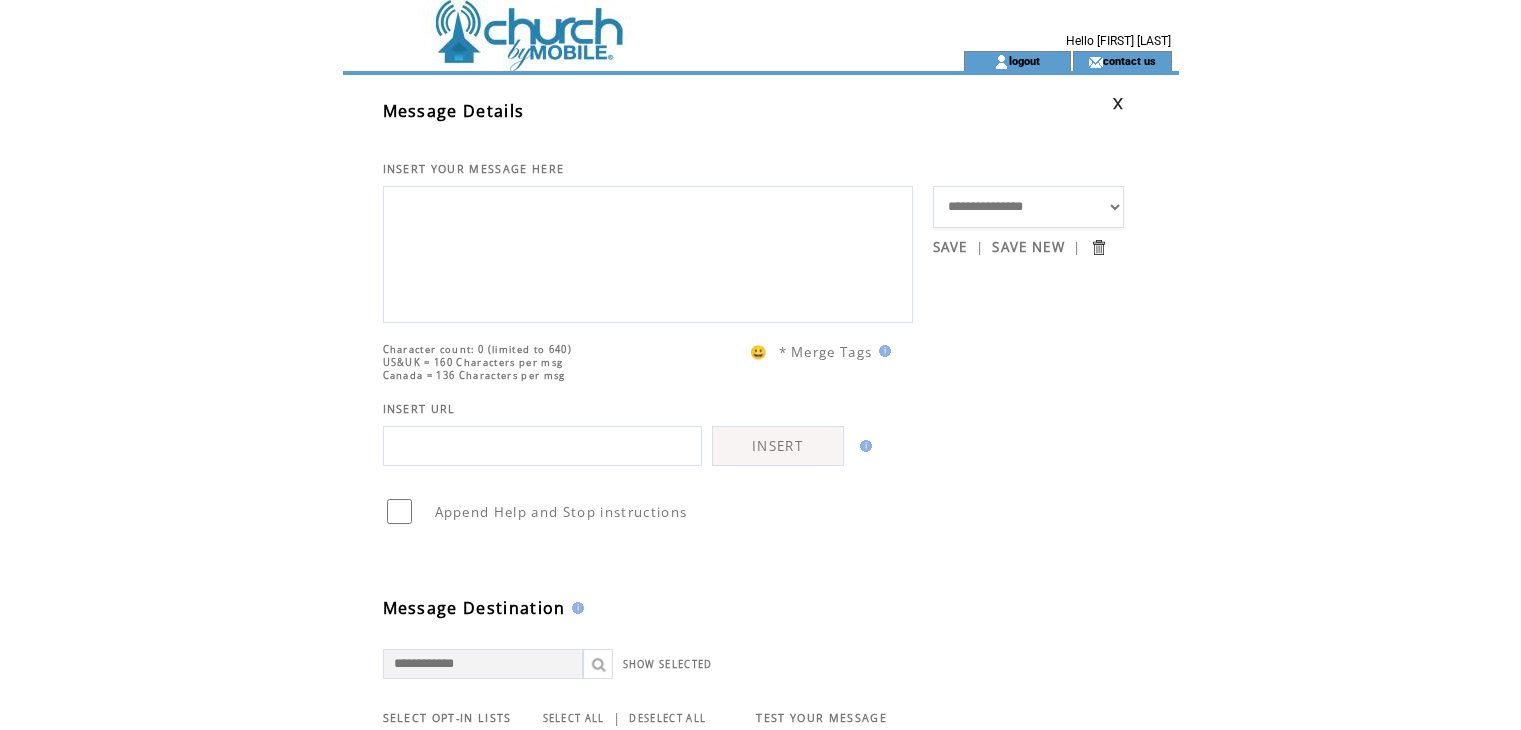 scroll, scrollTop: 0, scrollLeft: 0, axis: both 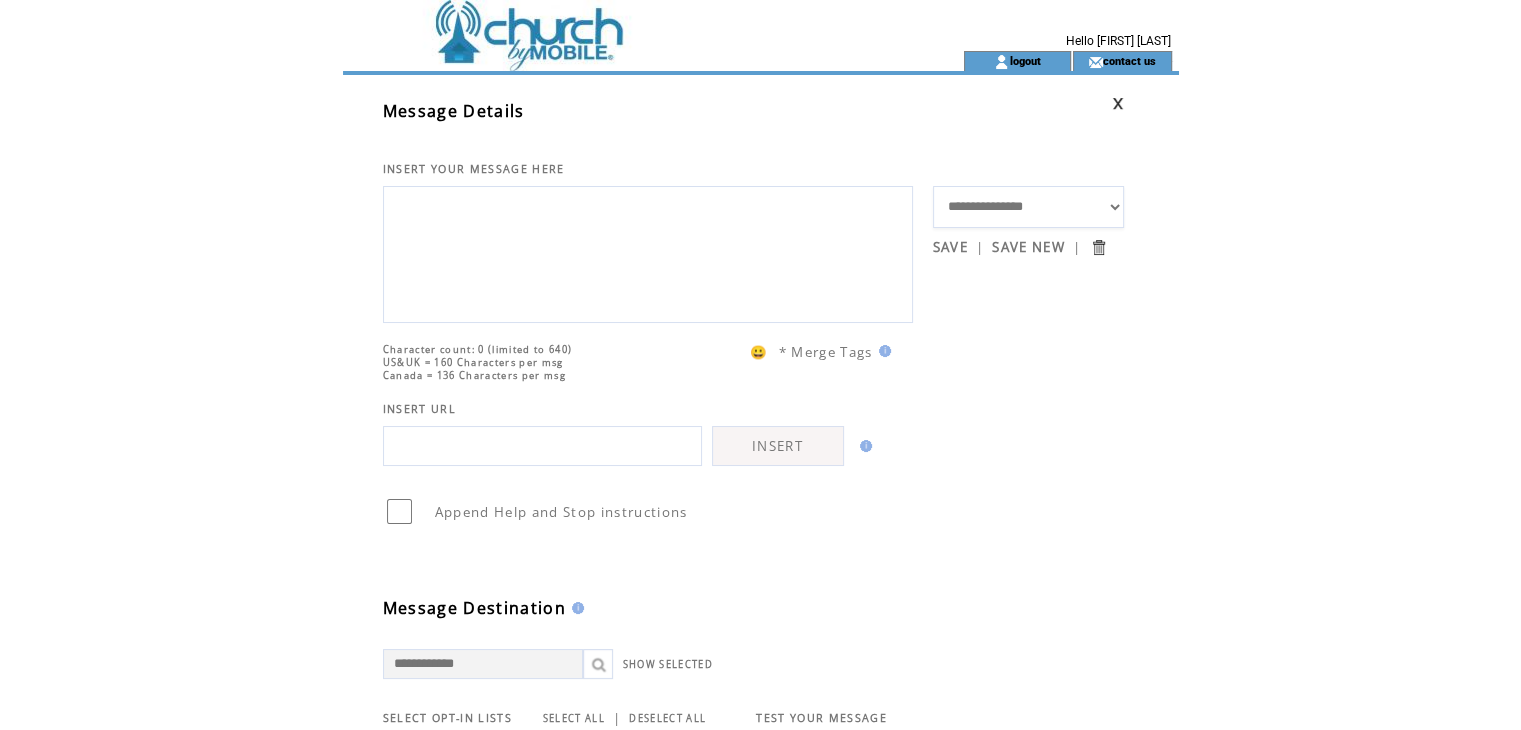 click on "**********" at bounding box center [1029, 207] 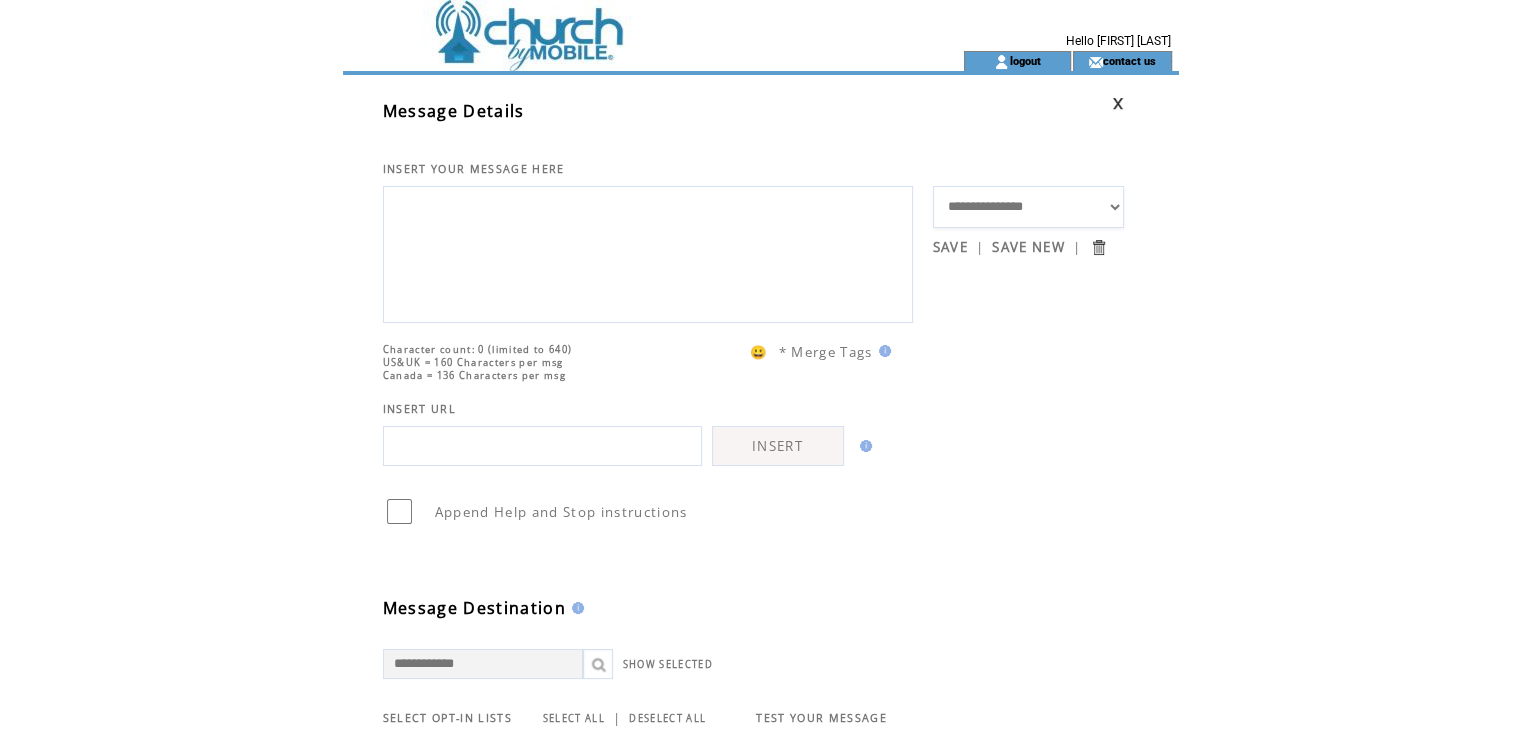 click at bounding box center (617, 25) 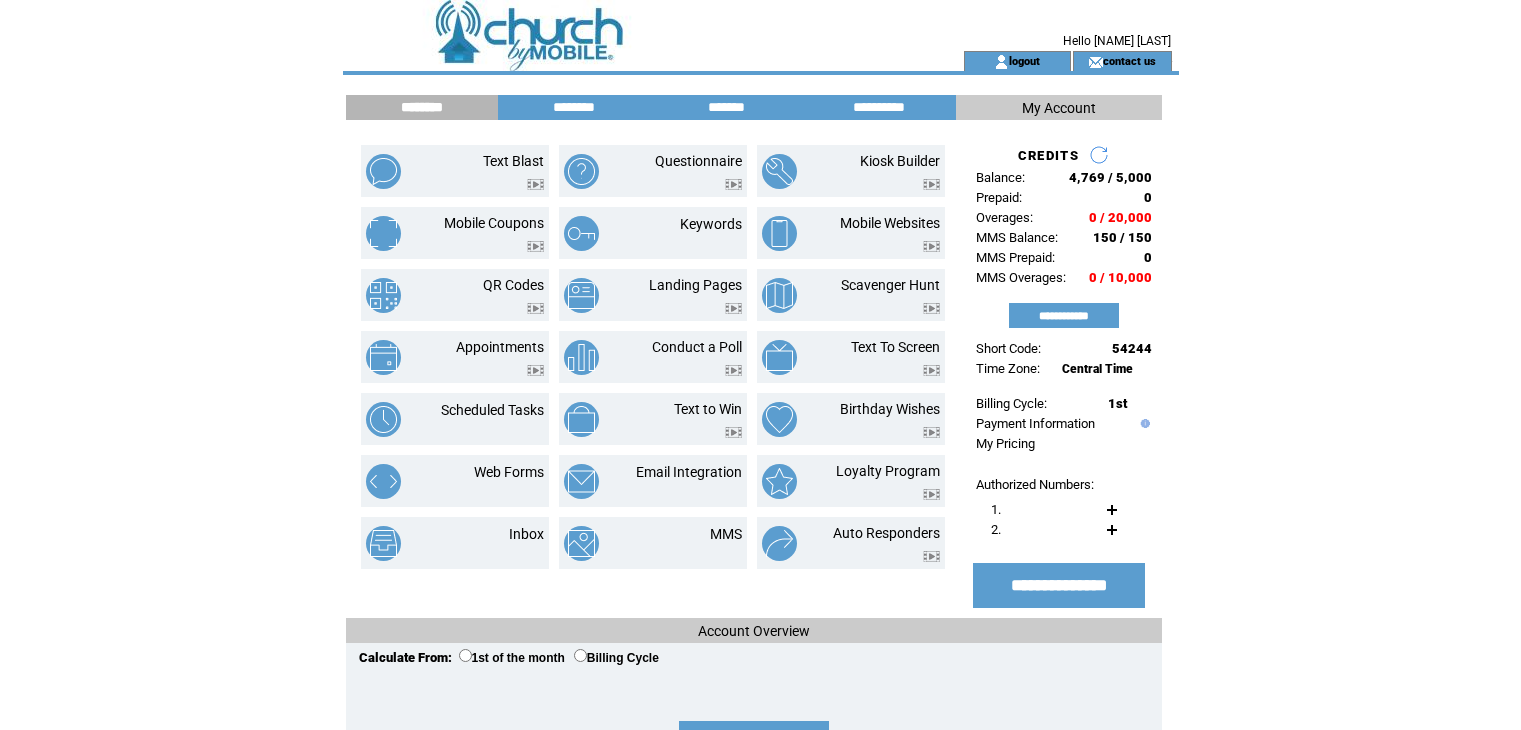 scroll, scrollTop: 0, scrollLeft: 0, axis: both 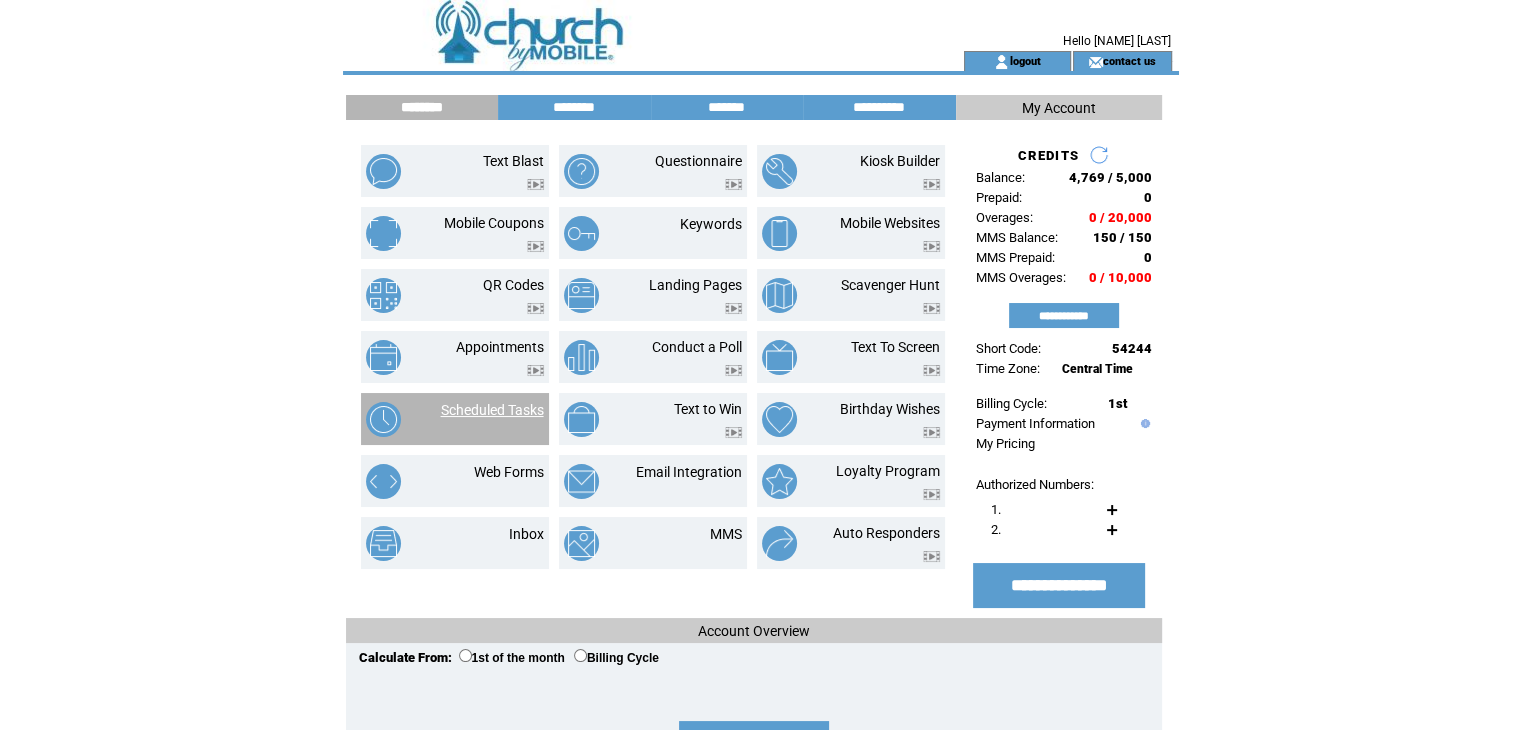 click on "Scheduled Tasks" at bounding box center [492, 410] 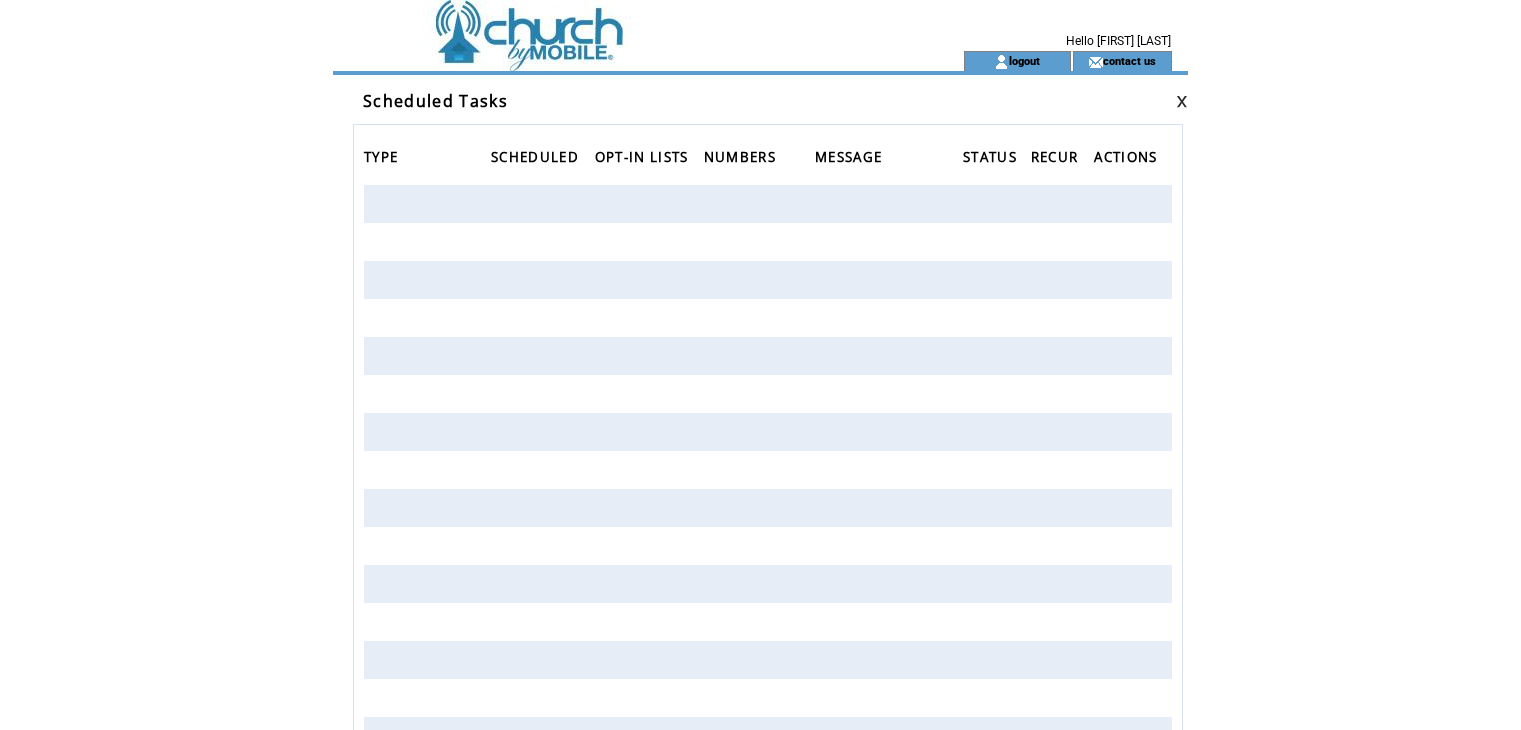 scroll, scrollTop: 0, scrollLeft: 0, axis: both 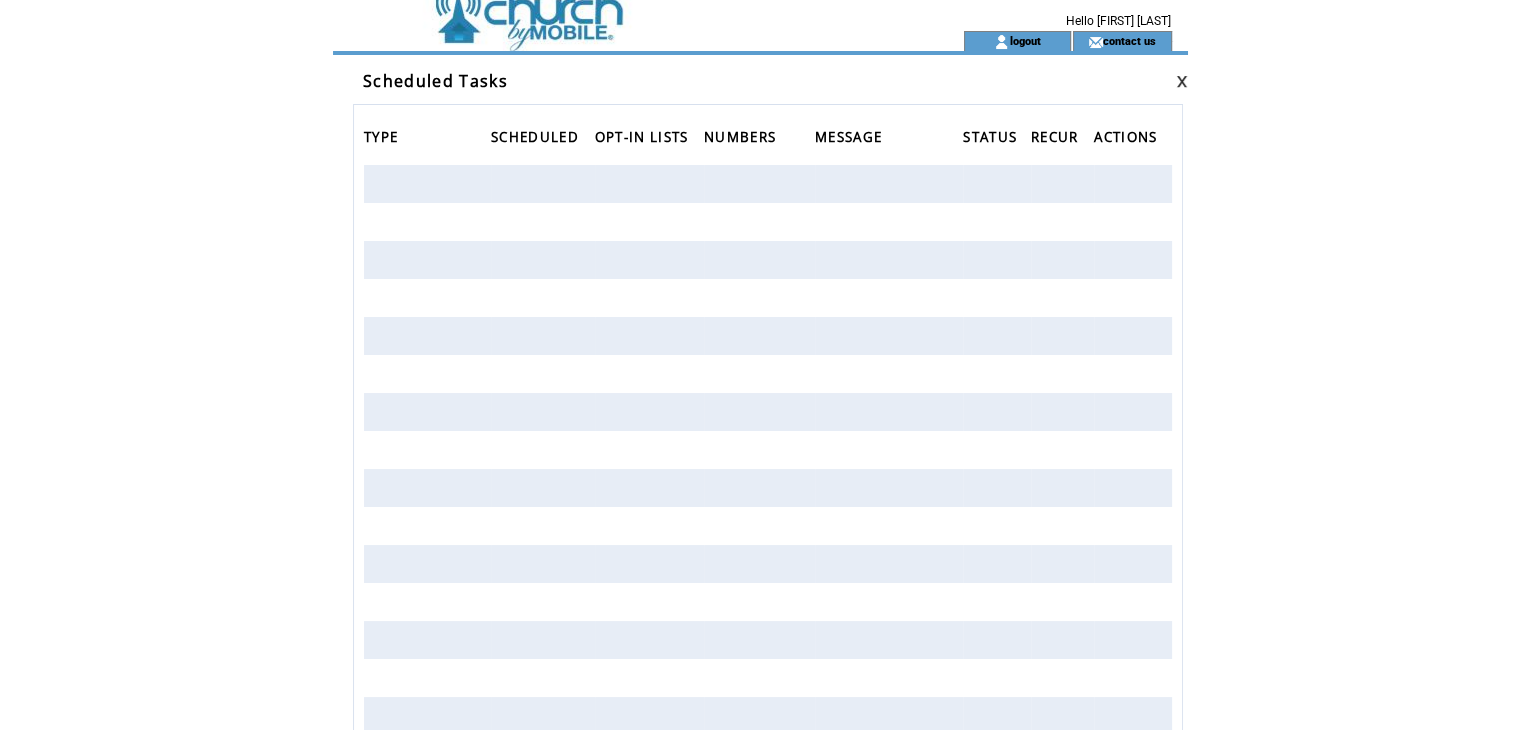 click at bounding box center [617, 41] 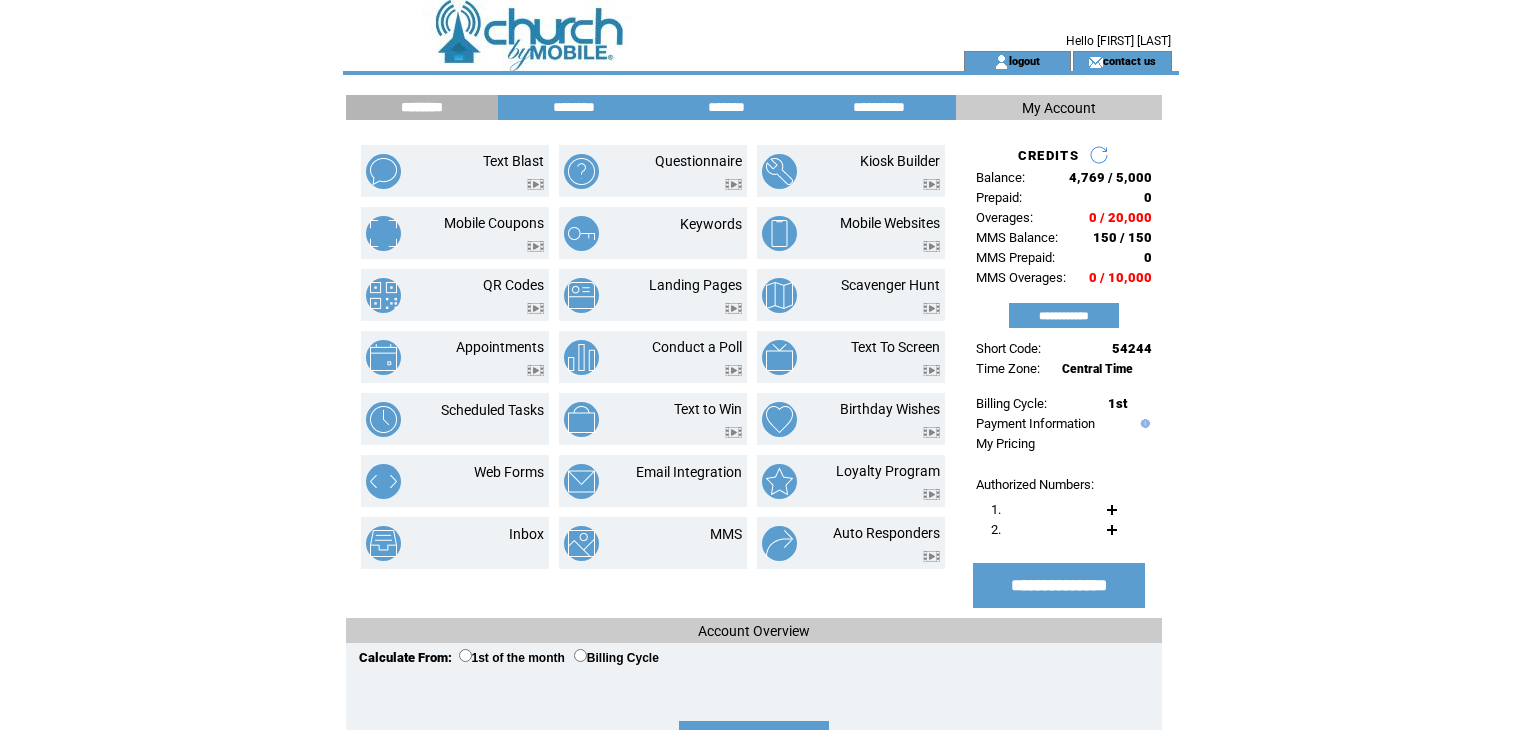 scroll, scrollTop: 0, scrollLeft: 0, axis: both 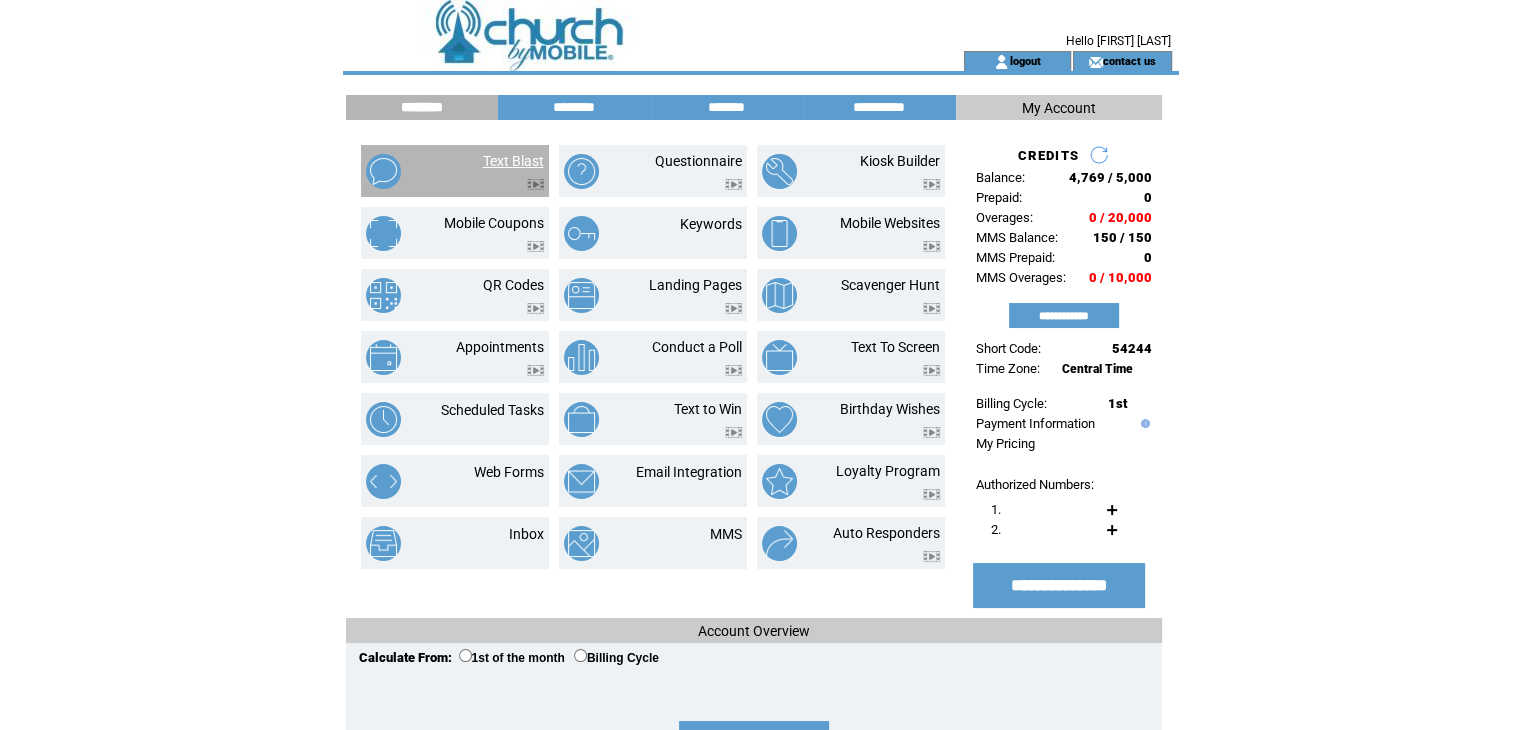 click on "Text Blast" at bounding box center (513, 161) 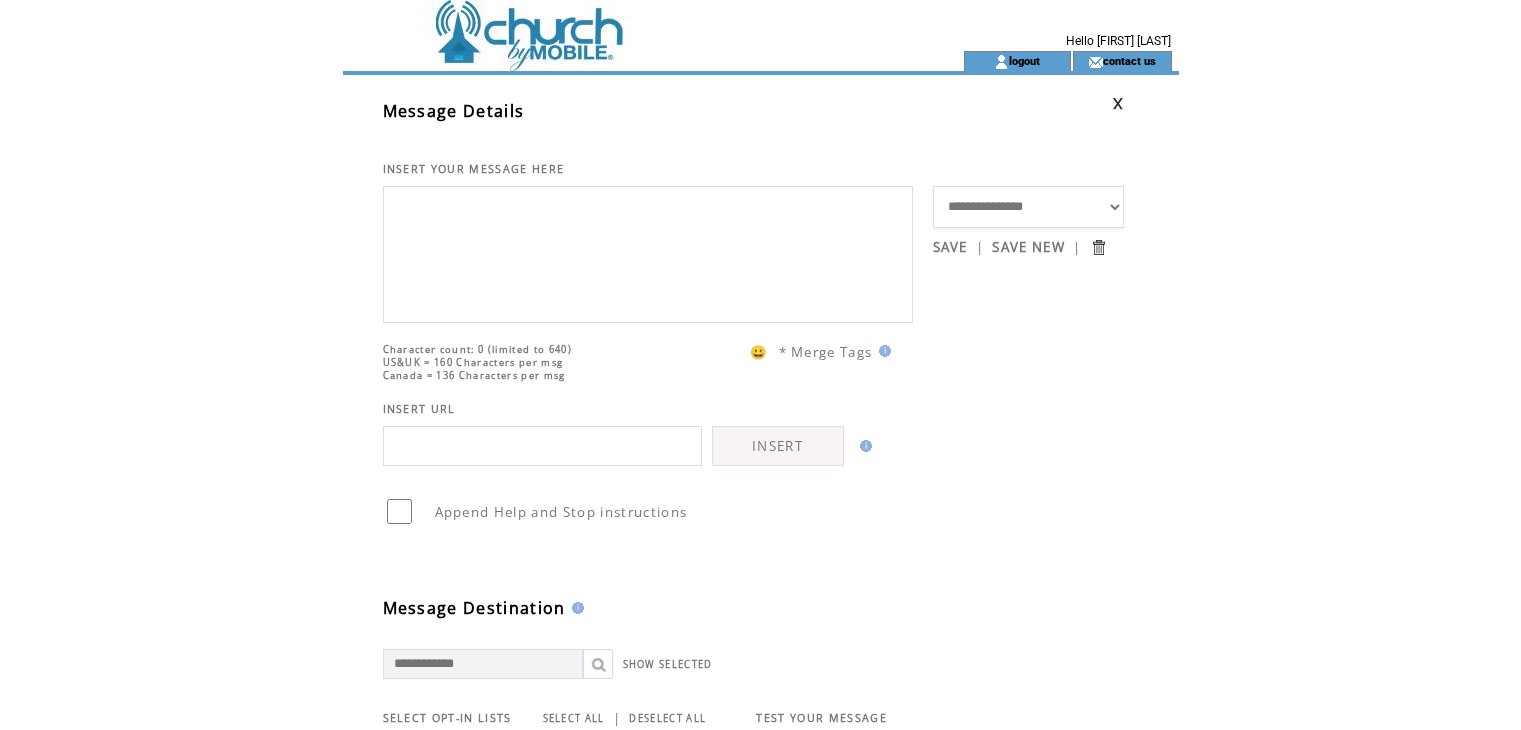 scroll, scrollTop: 0, scrollLeft: 0, axis: both 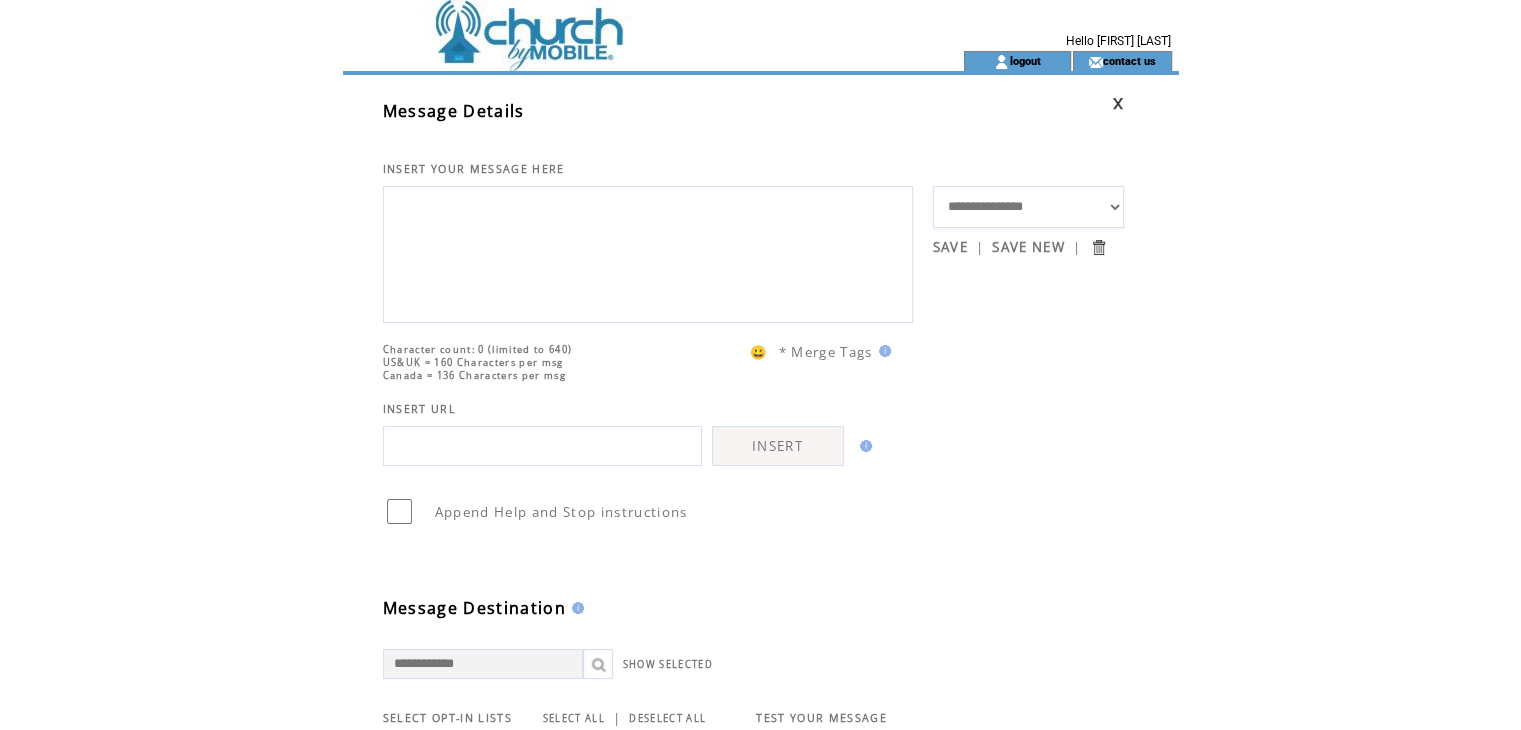 click on "**********" at bounding box center (1029, 207) 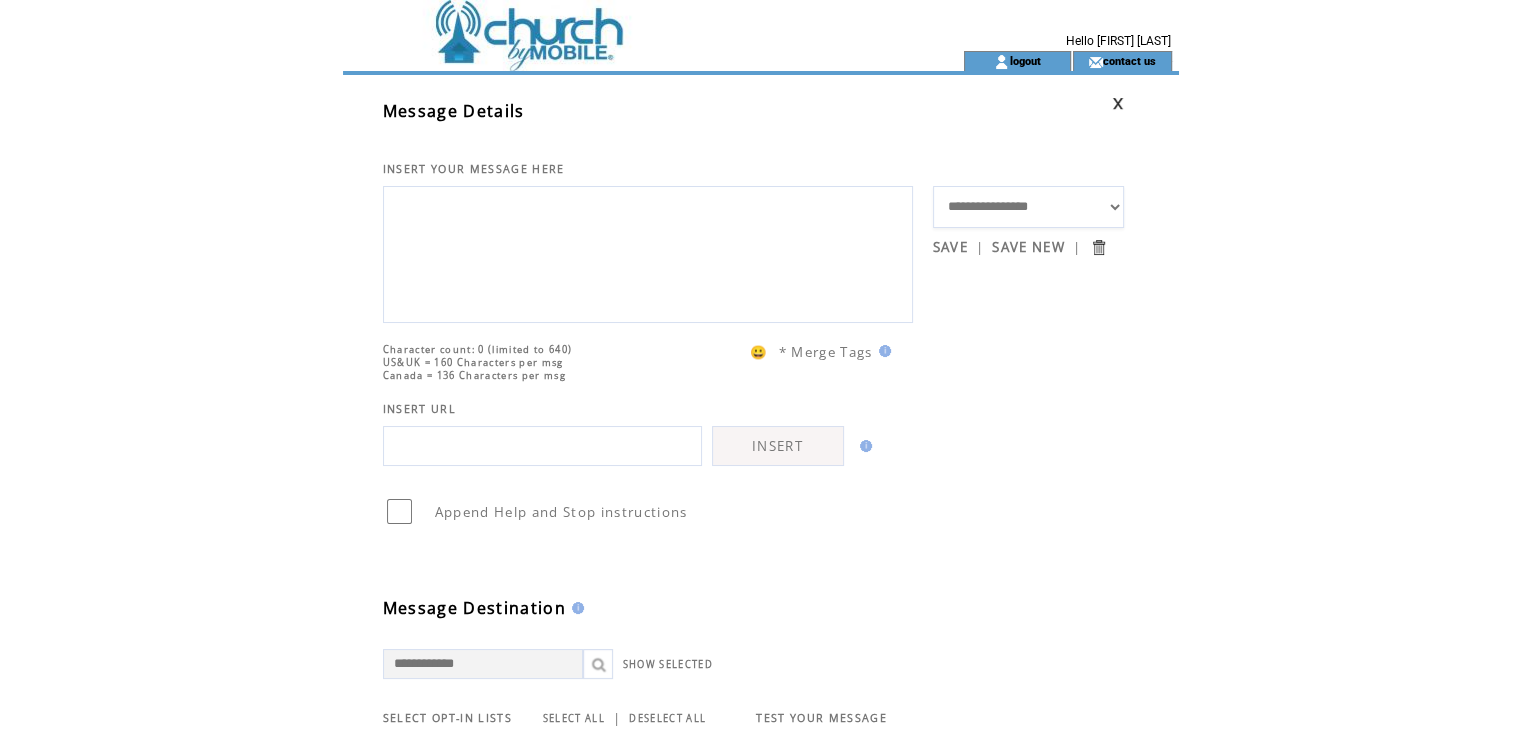 click on "**********" at bounding box center [1029, 207] 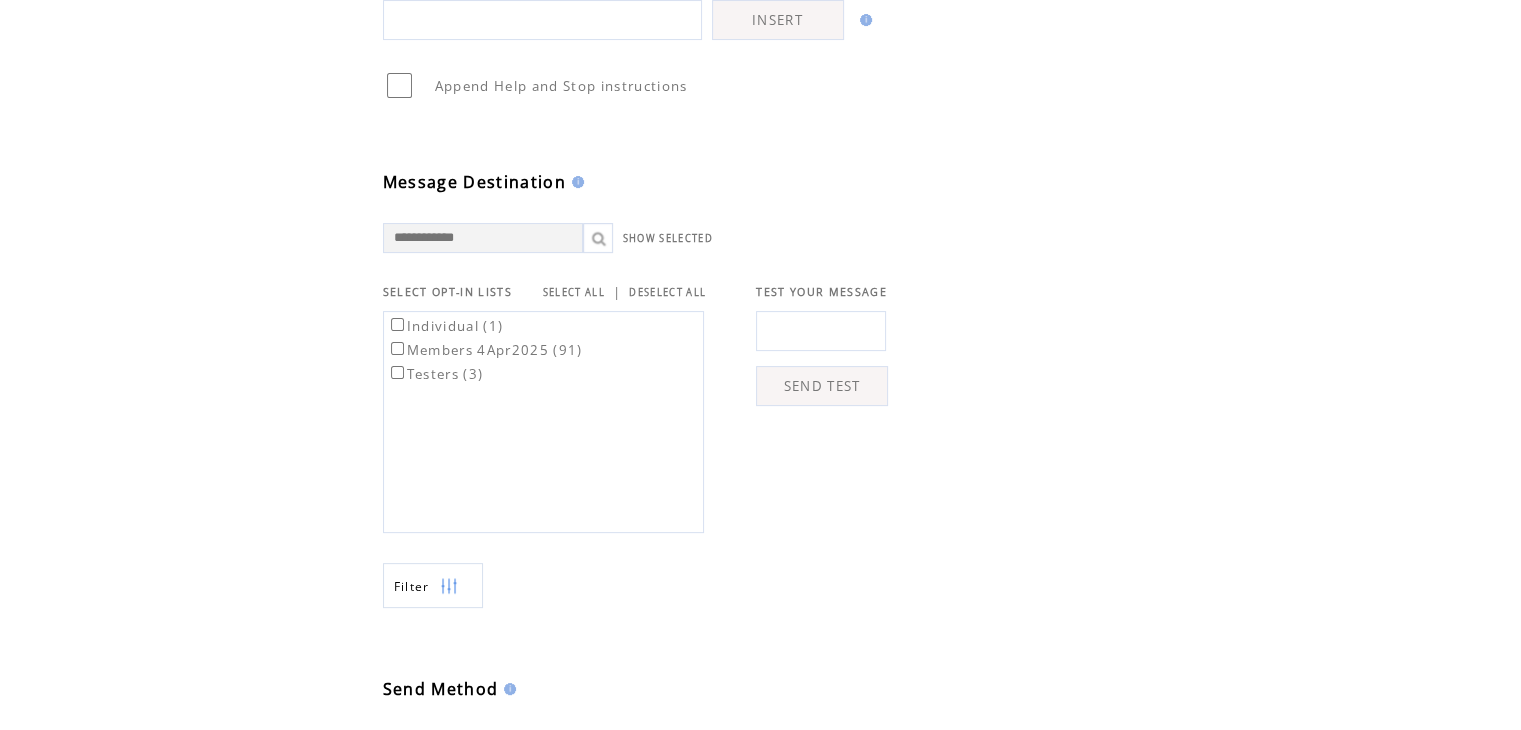 scroll, scrollTop: 459, scrollLeft: 0, axis: vertical 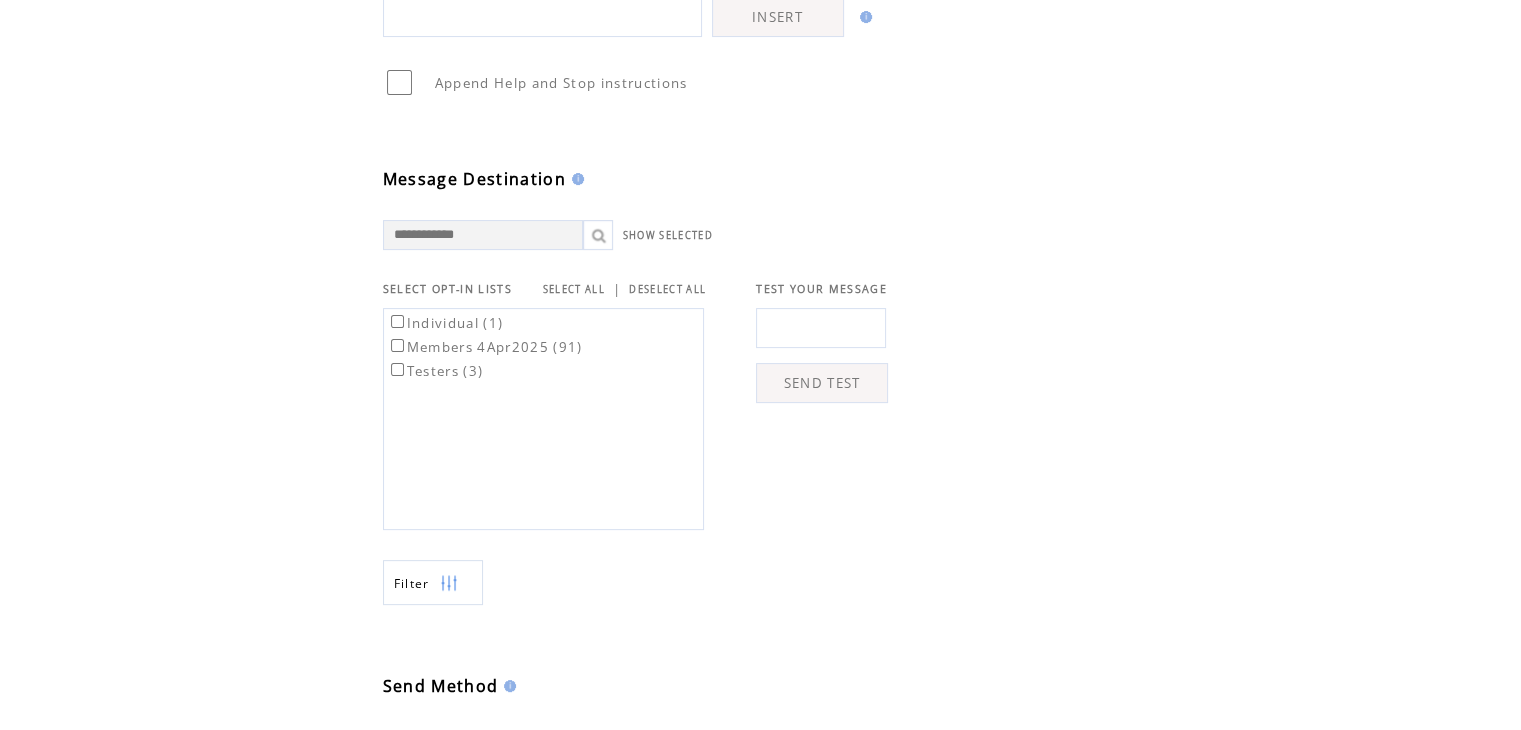 click on "Members 4Apr2025 (91)" at bounding box center (485, 347) 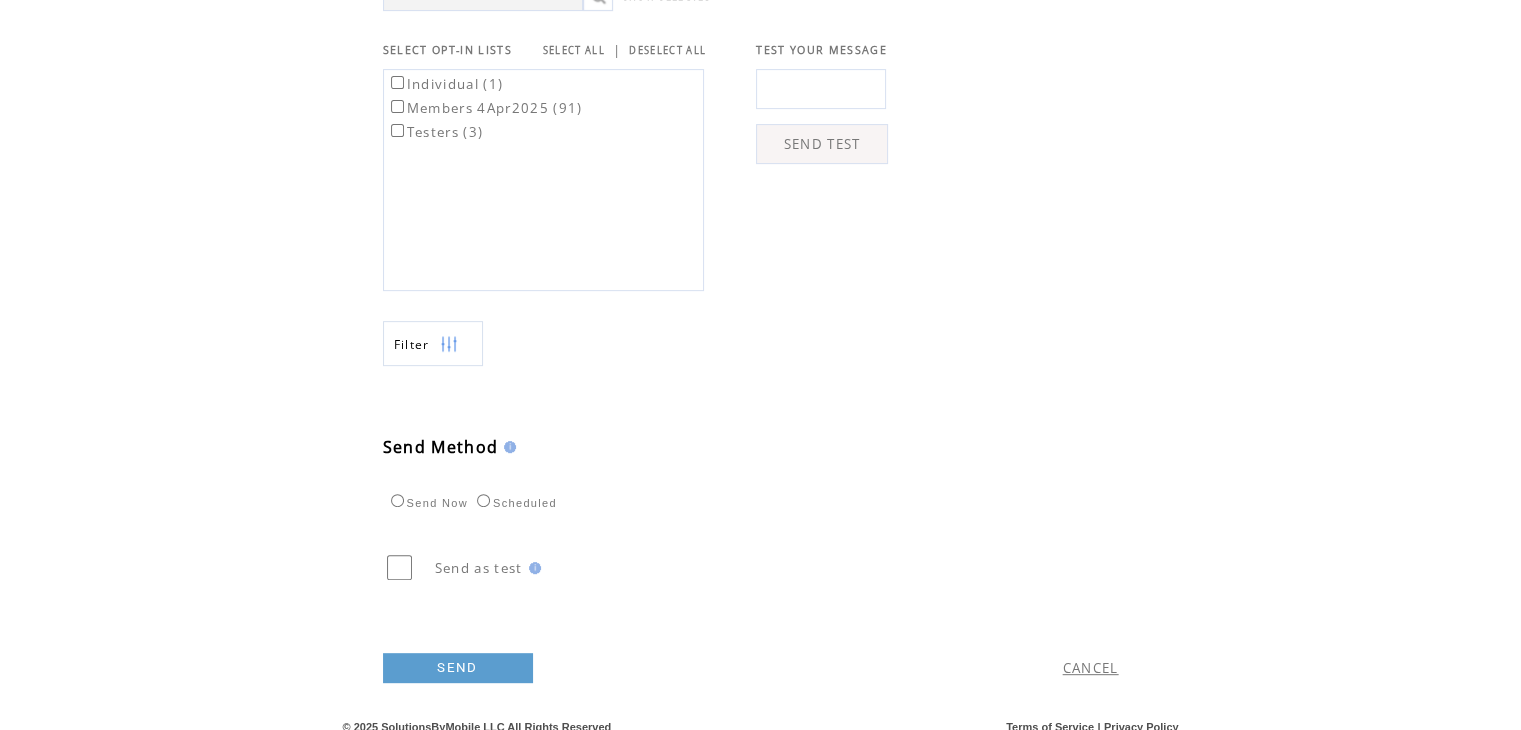 scroll, scrollTop: 707, scrollLeft: 0, axis: vertical 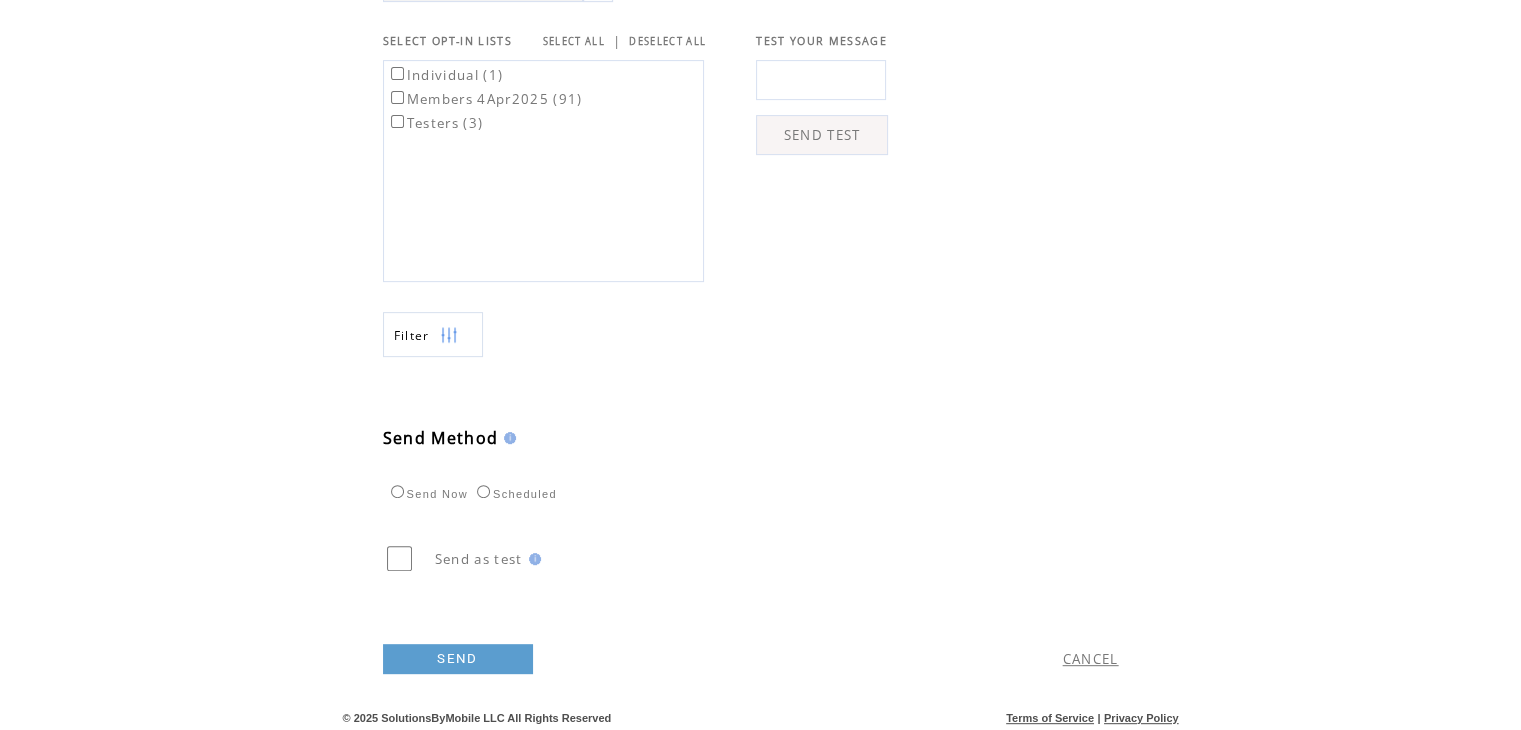 click on "SEND" at bounding box center [458, 659] 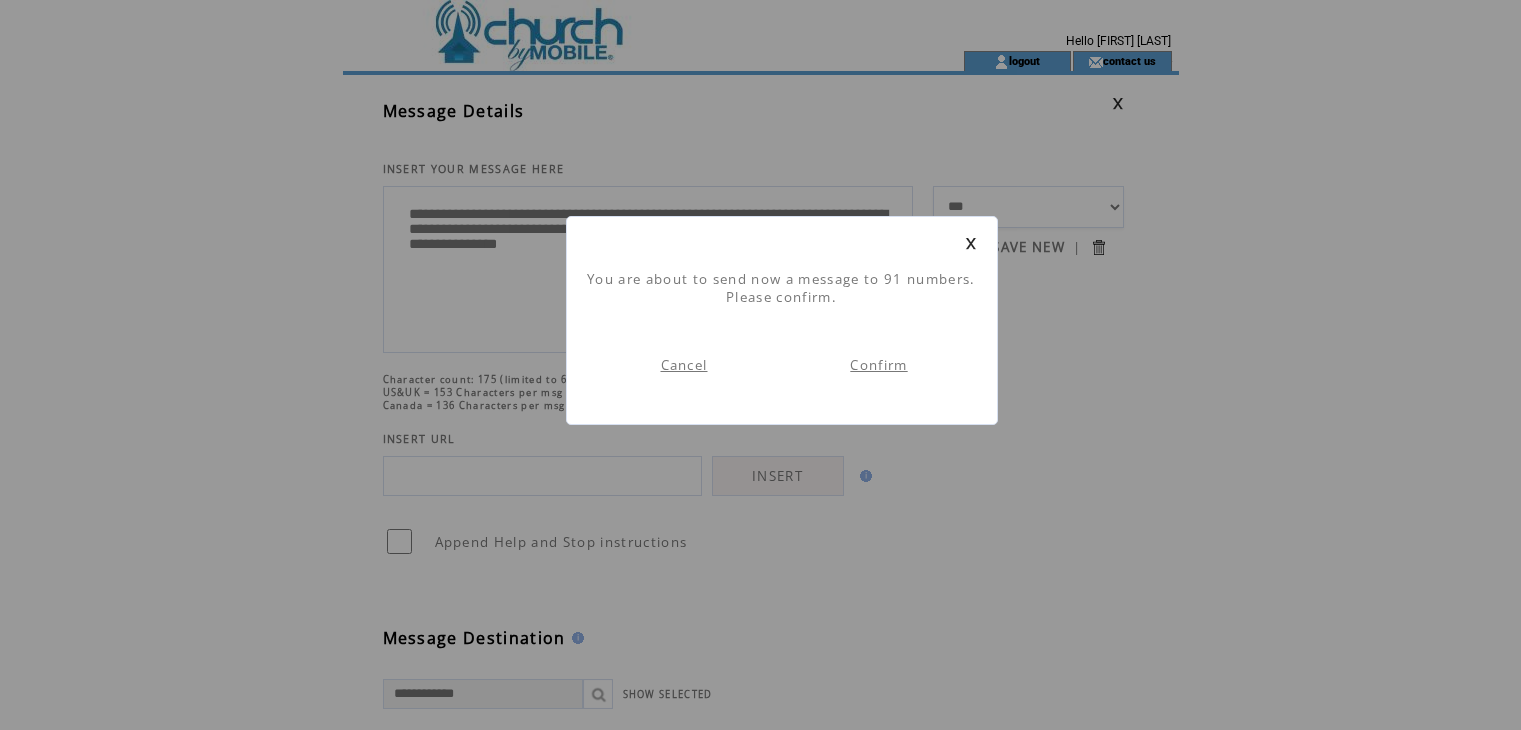 scroll, scrollTop: 0, scrollLeft: 0, axis: both 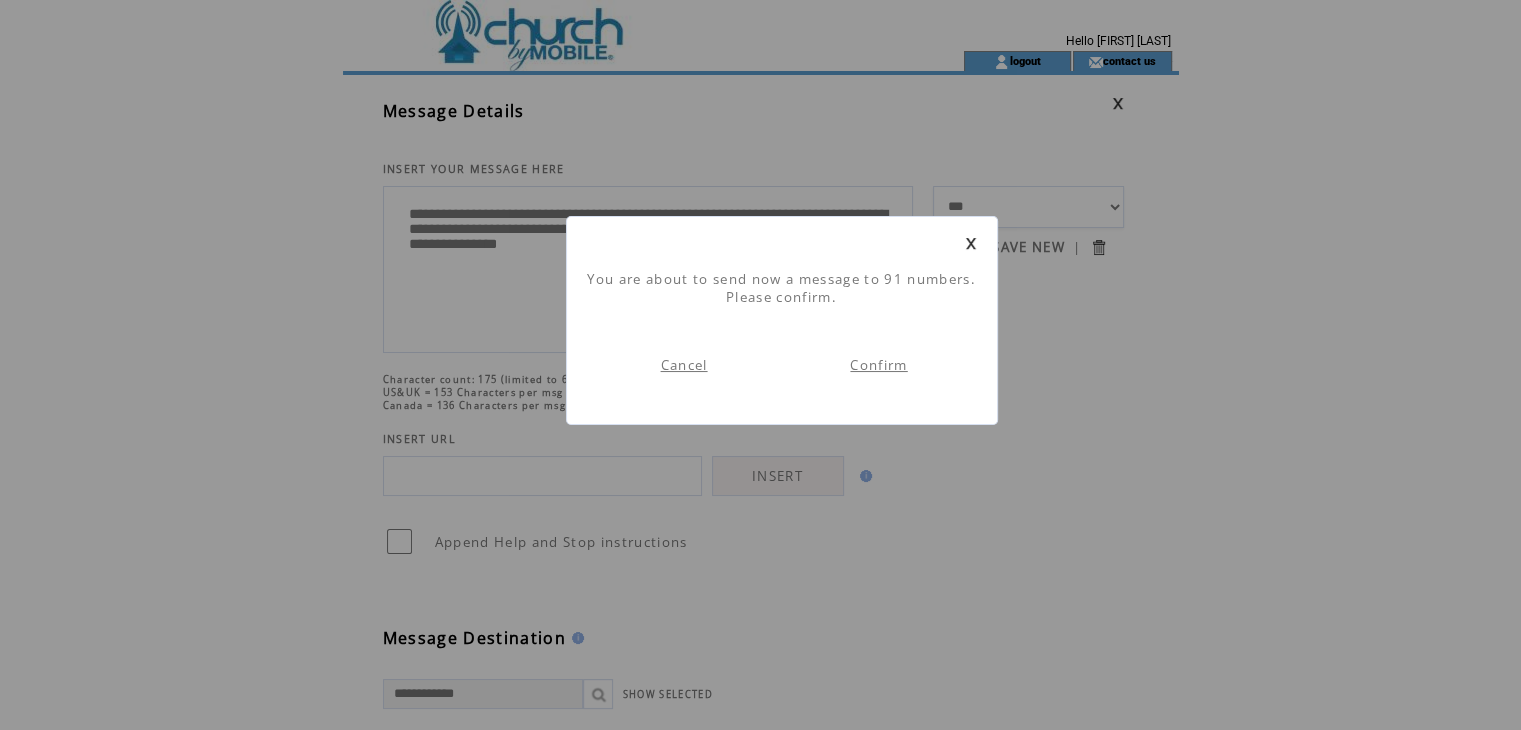 click on "Confirm" at bounding box center [878, 365] 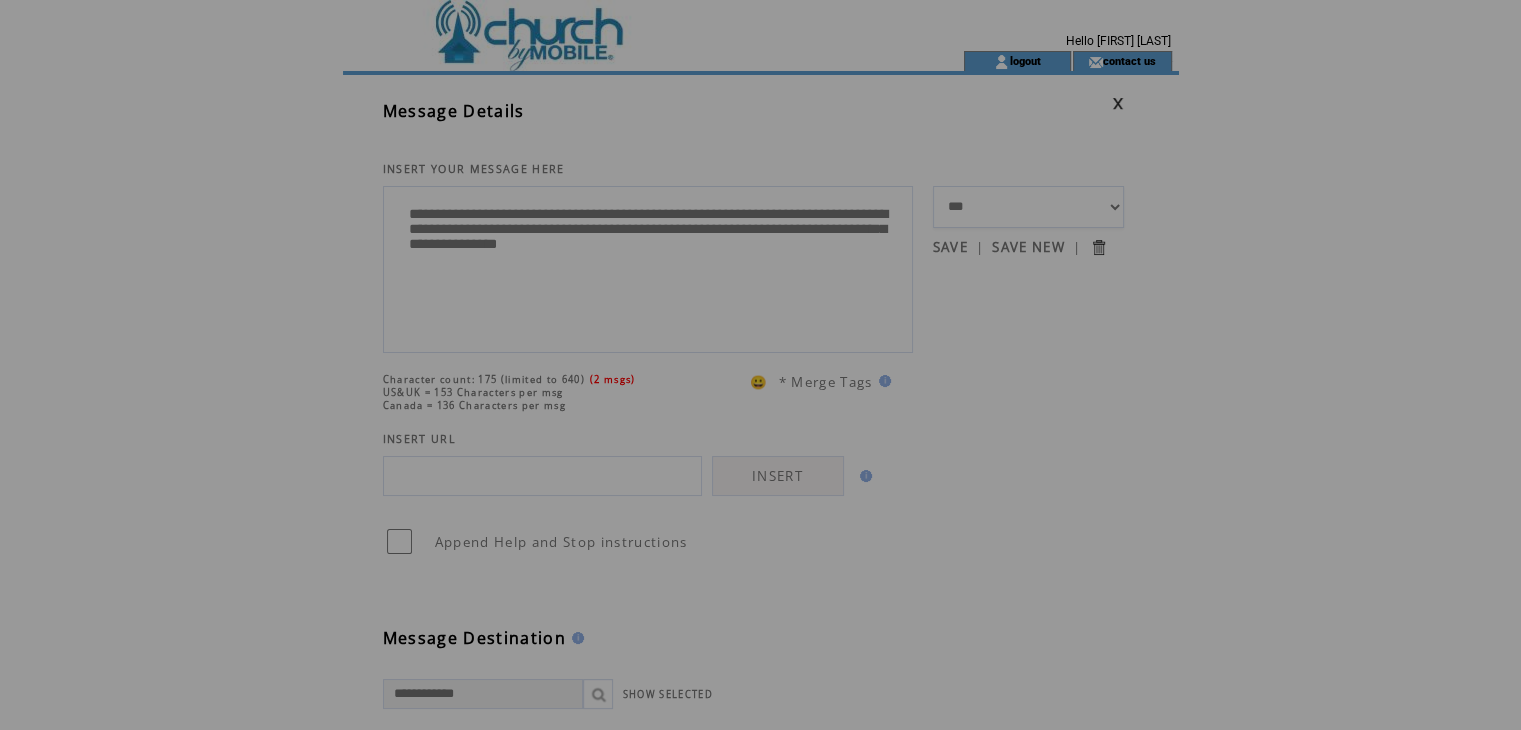 scroll, scrollTop: 0, scrollLeft: 0, axis: both 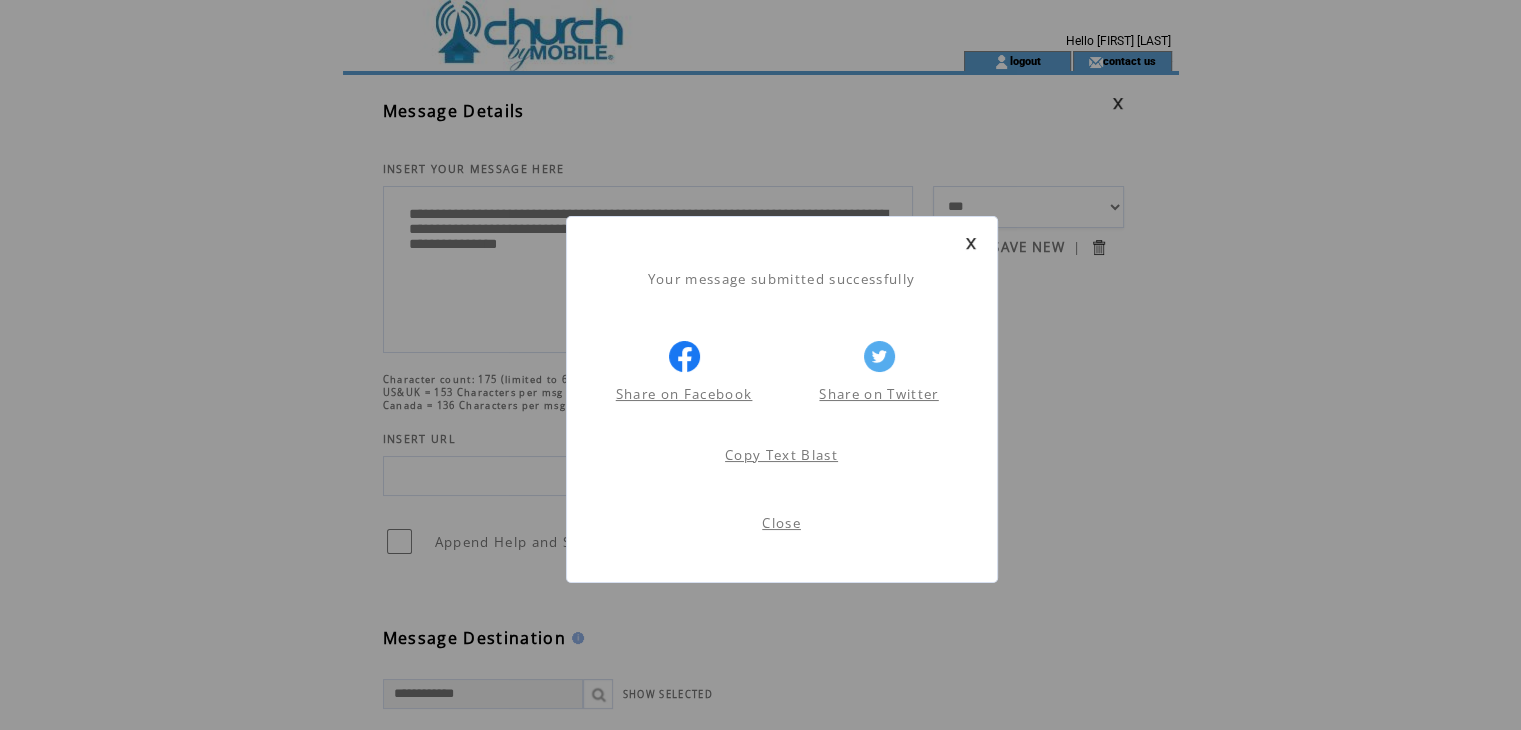 click on "Close" at bounding box center [781, 523] 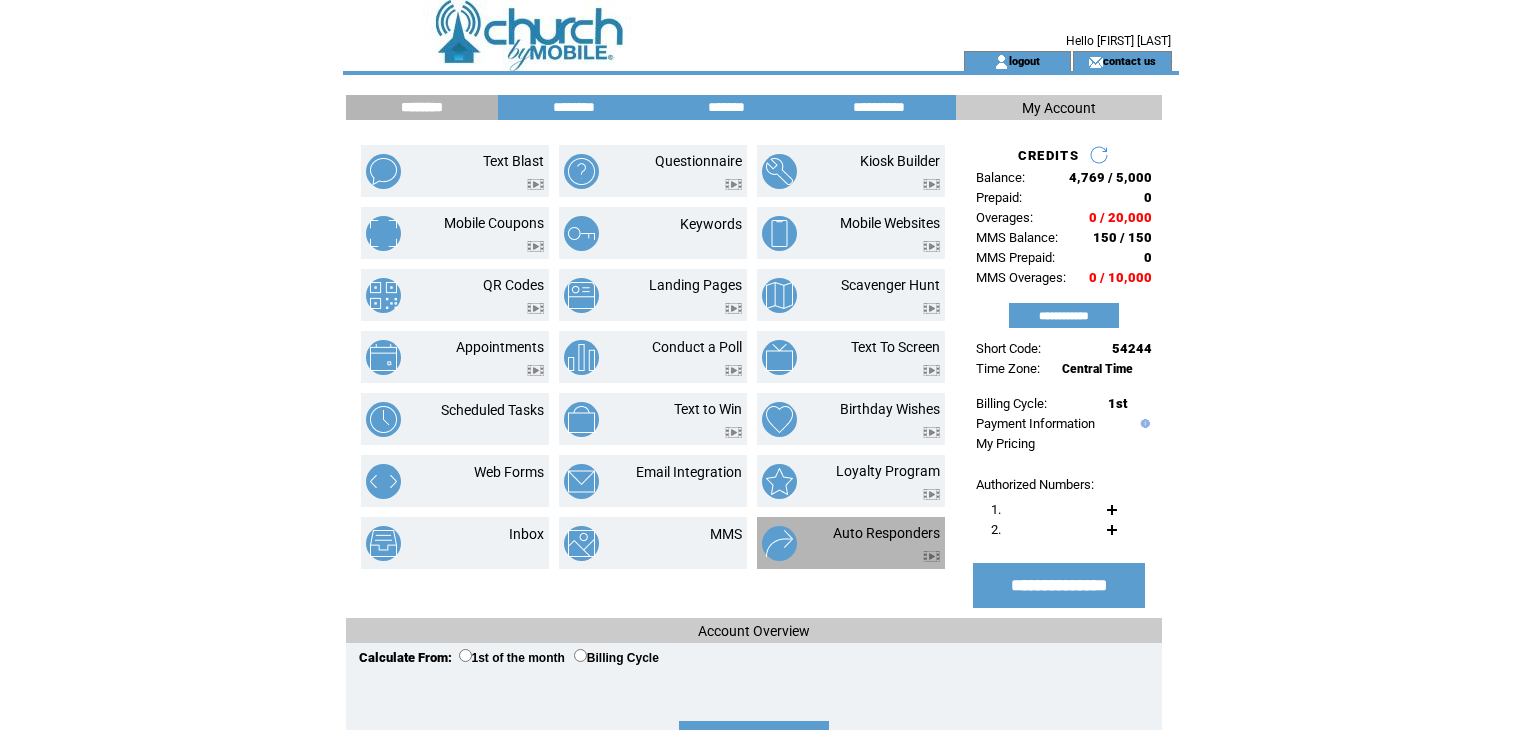 scroll, scrollTop: 0, scrollLeft: 0, axis: both 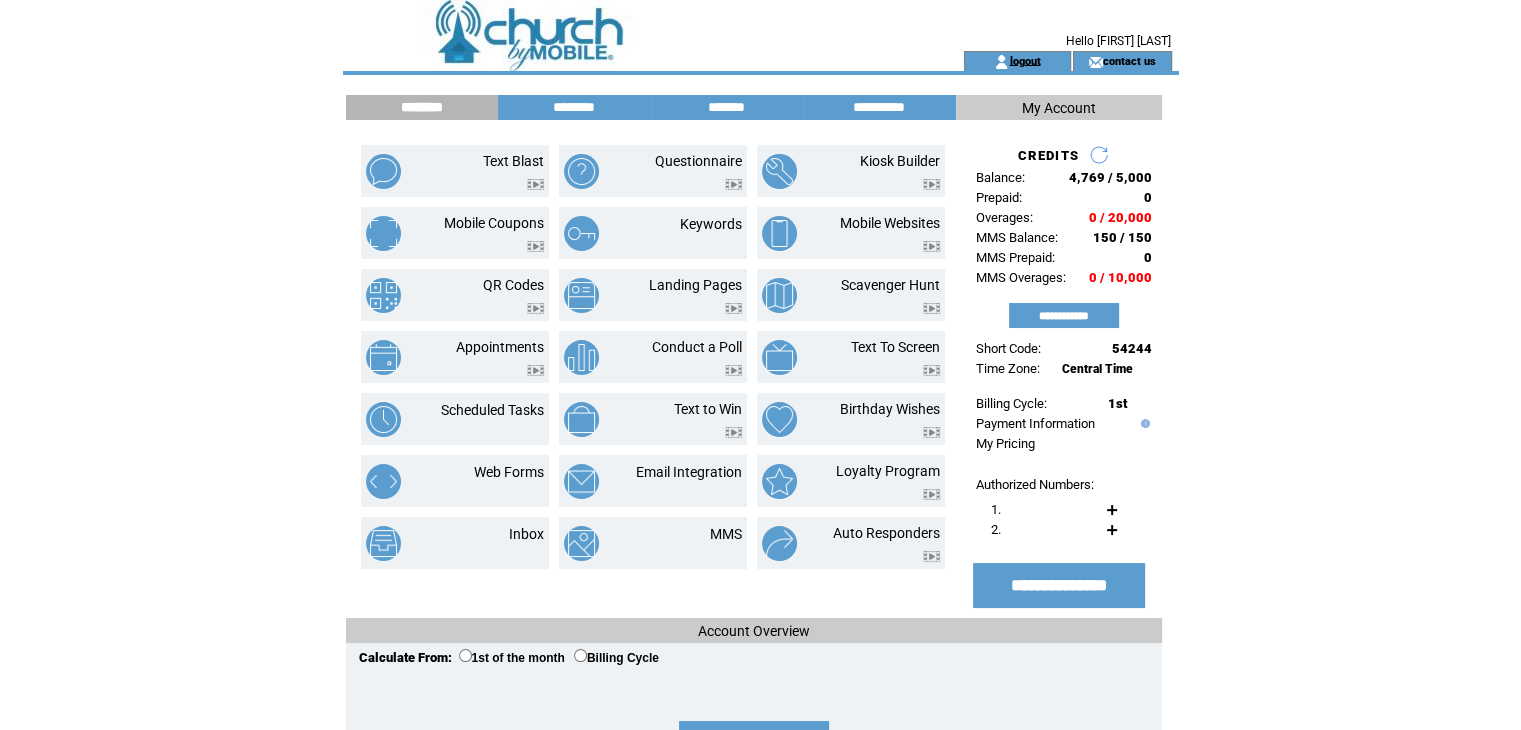 click on "logout" at bounding box center (1024, 60) 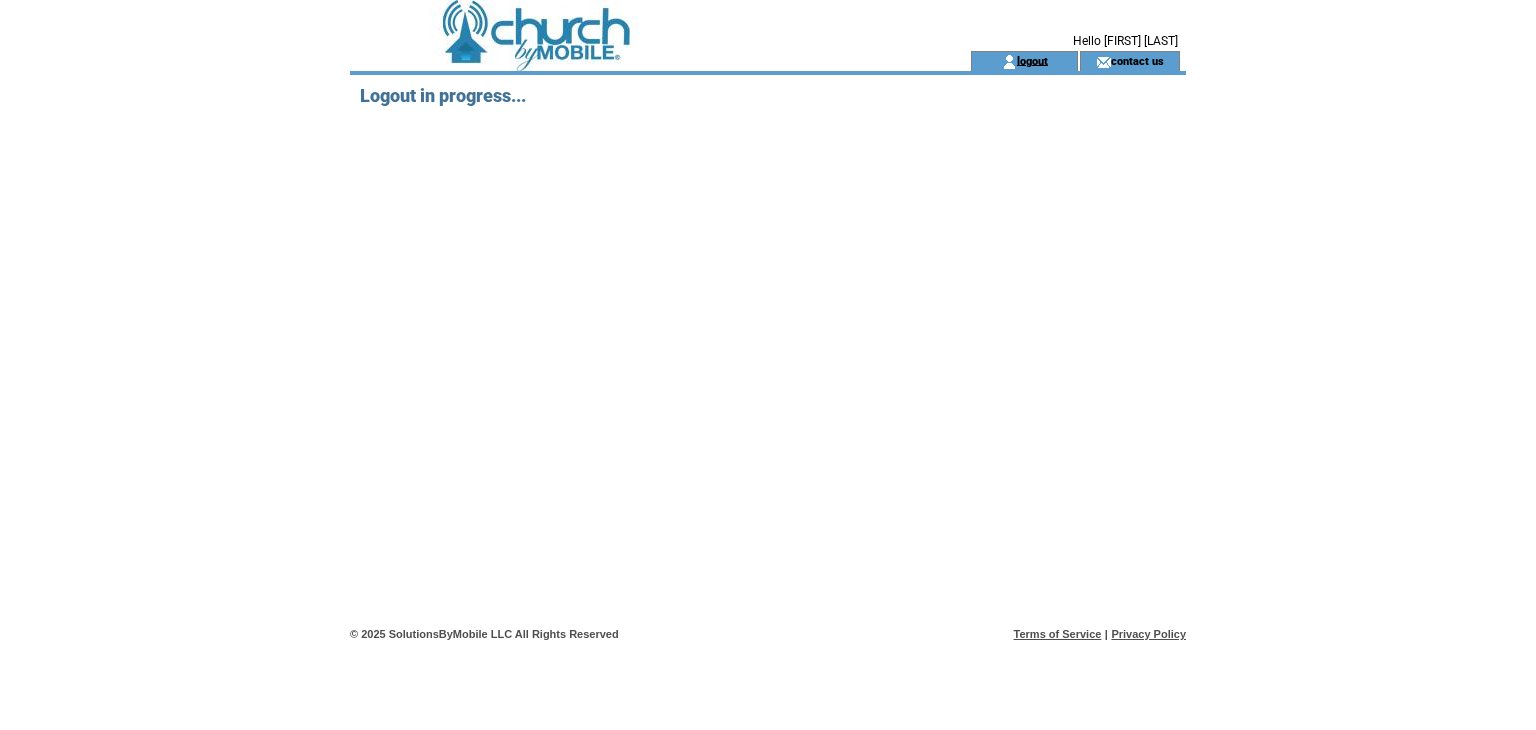 scroll, scrollTop: 0, scrollLeft: 0, axis: both 